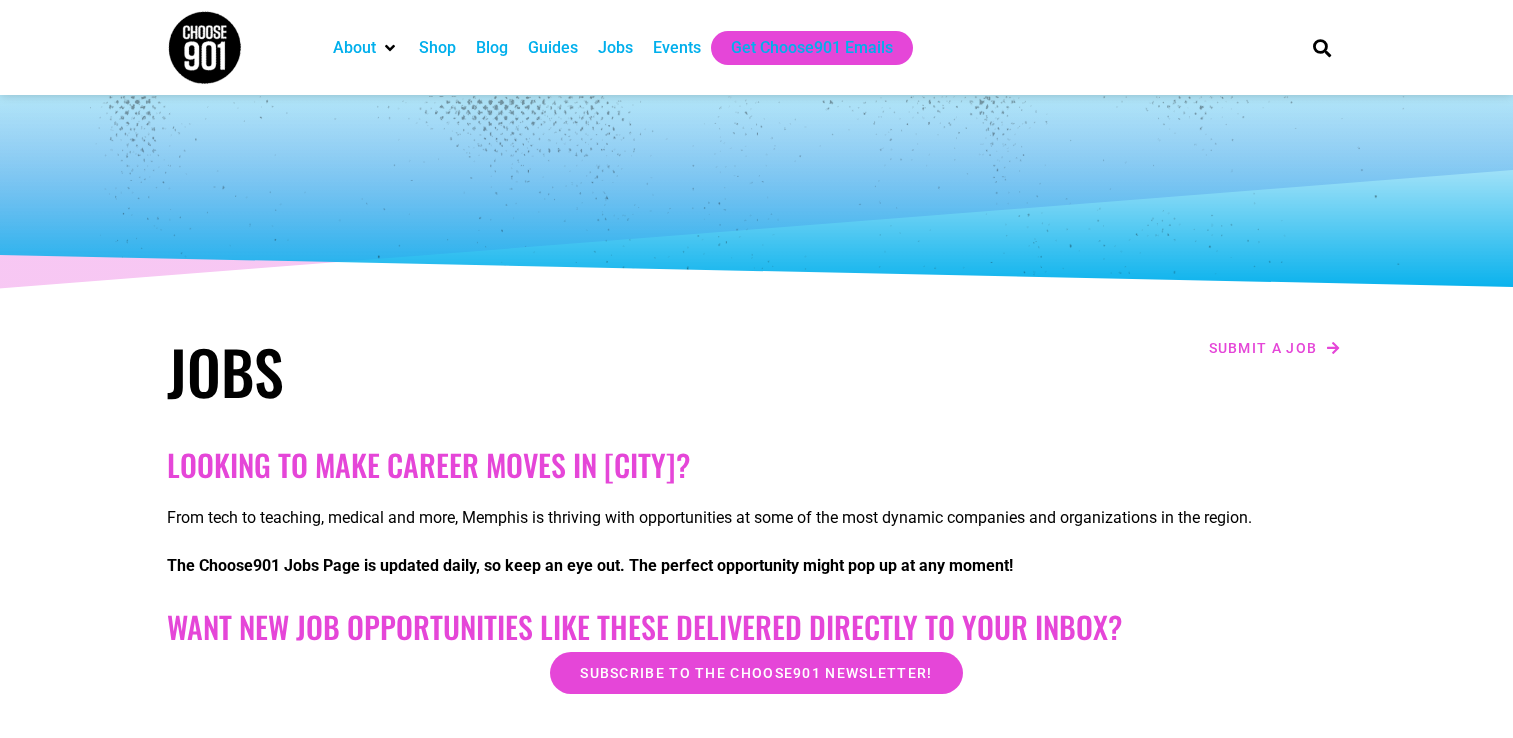 scroll, scrollTop: 0, scrollLeft: 0, axis: both 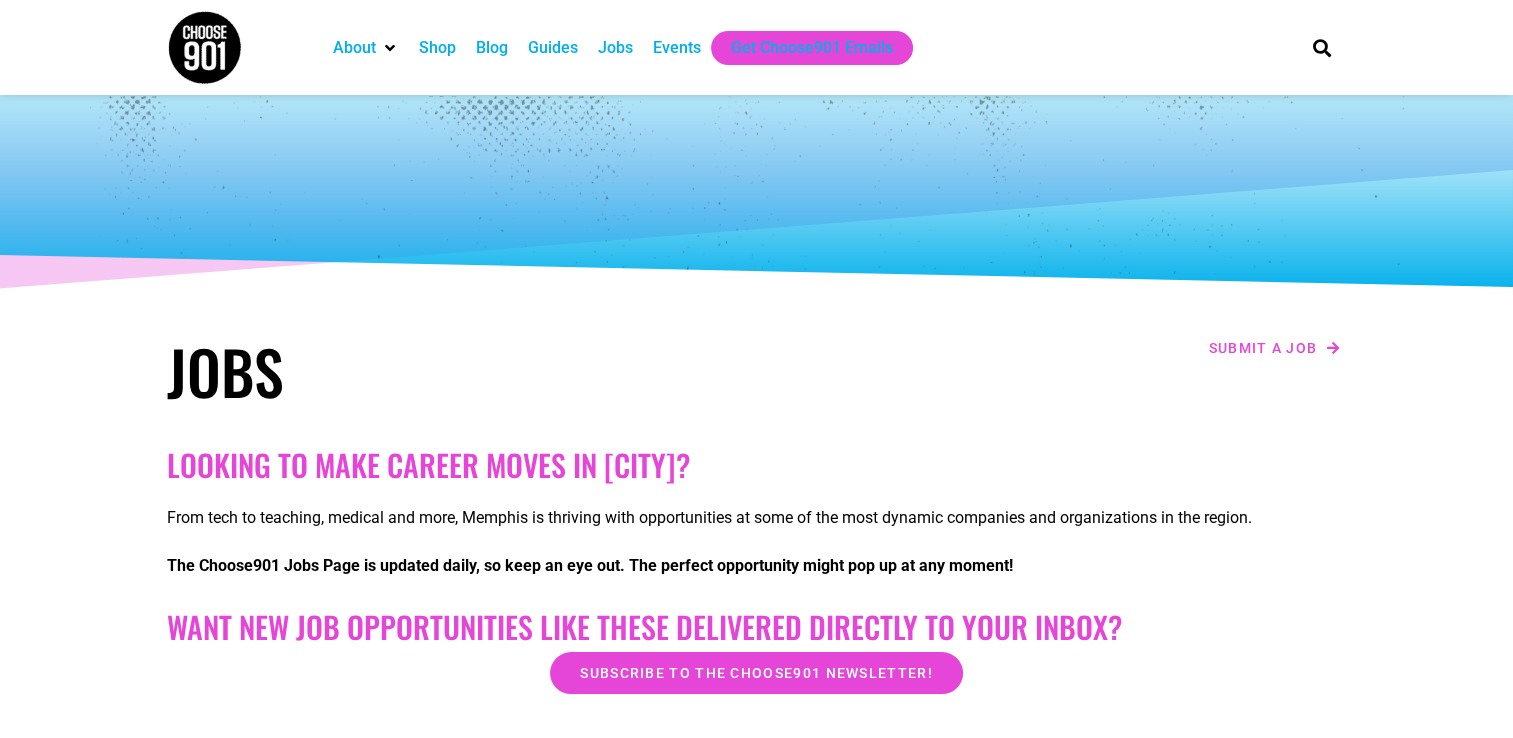 click on "Events" at bounding box center [677, 48] 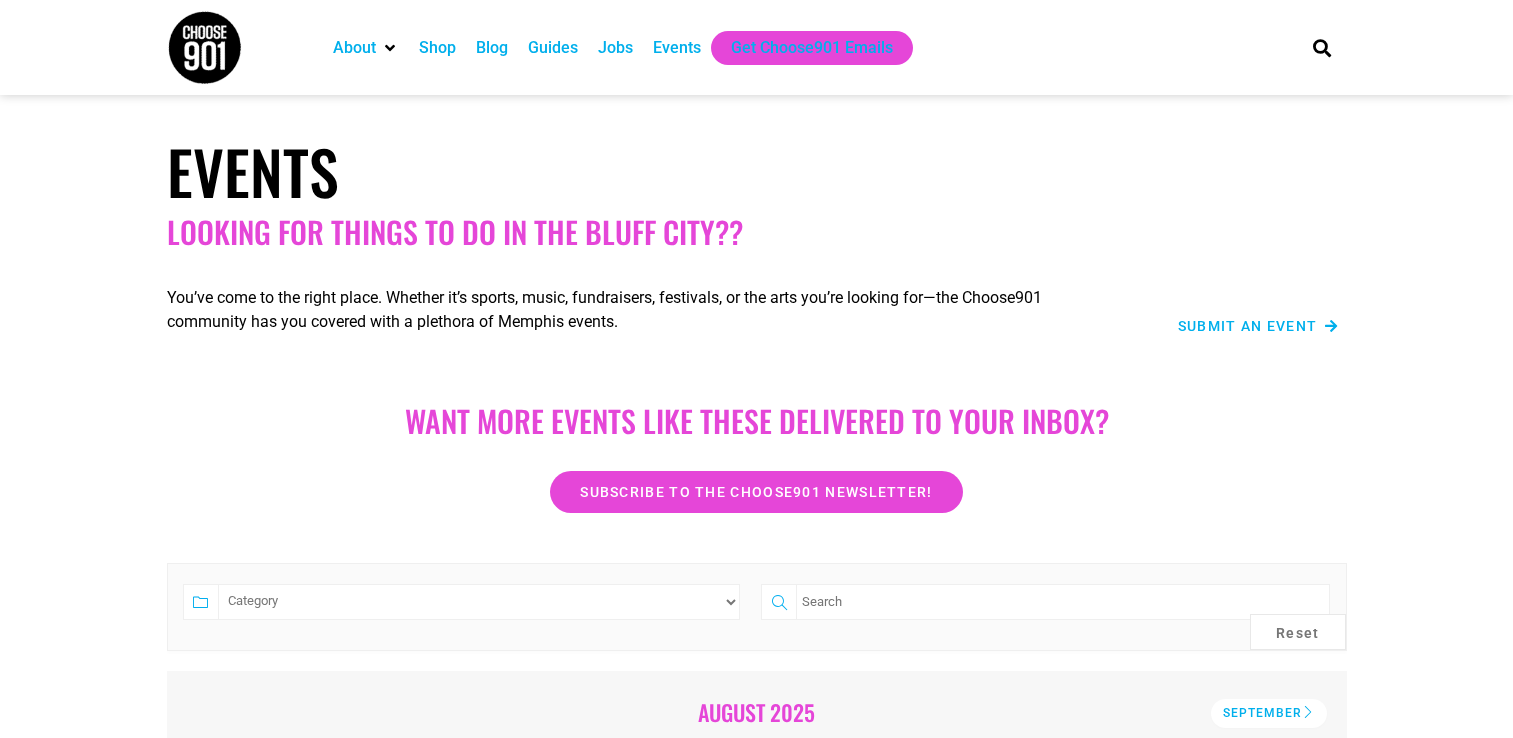 scroll, scrollTop: 0, scrollLeft: 0, axis: both 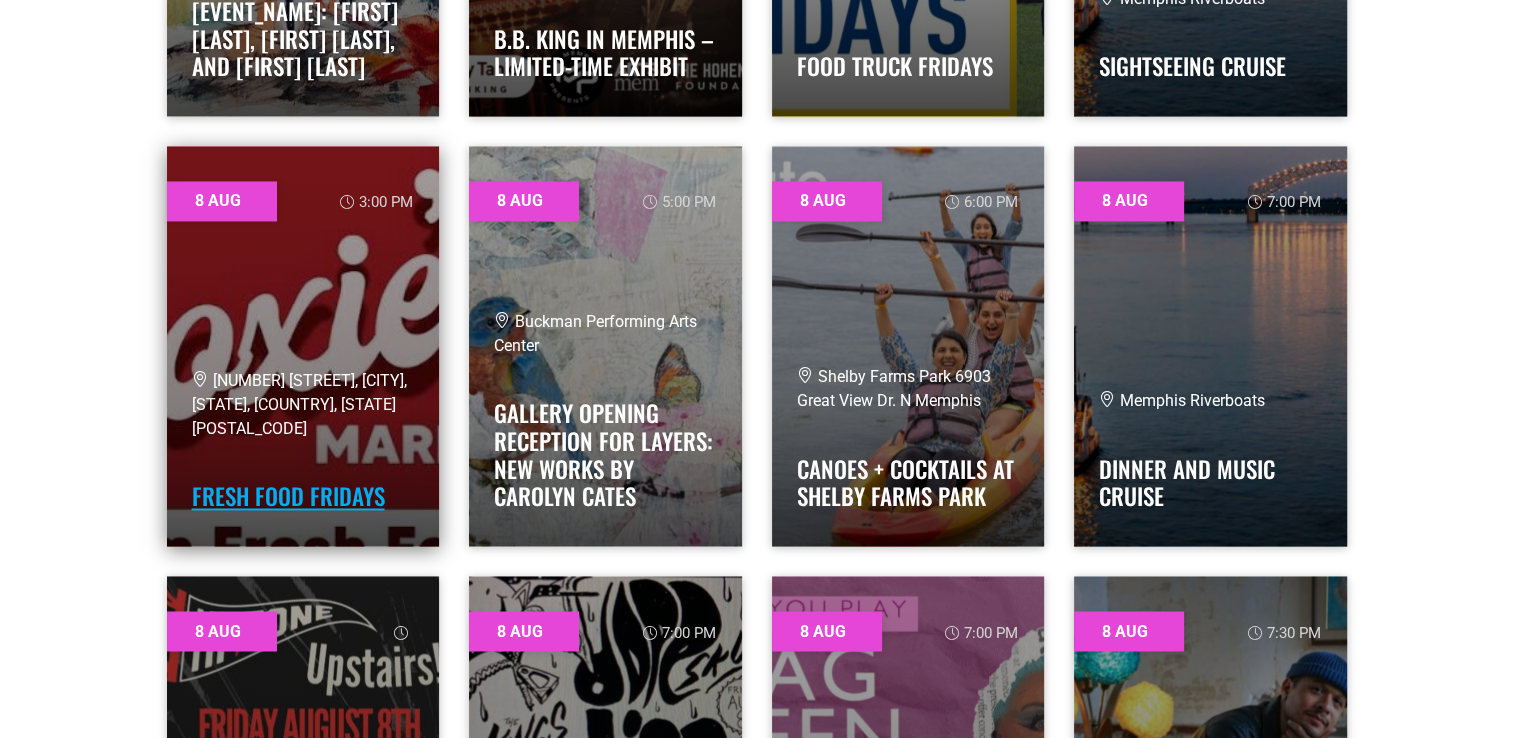 click on "Fresh Food Fridays" at bounding box center (288, 496) 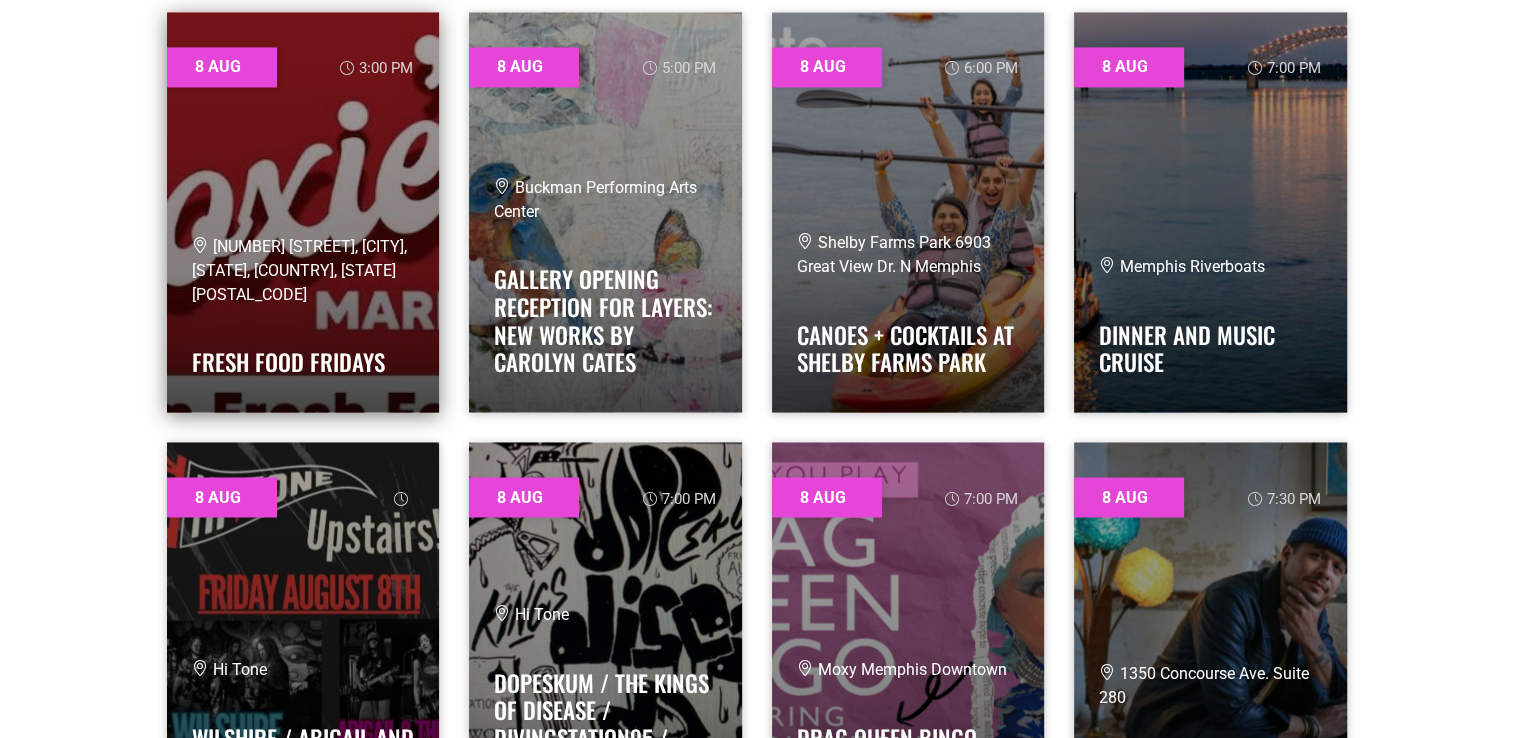scroll, scrollTop: 3300, scrollLeft: 0, axis: vertical 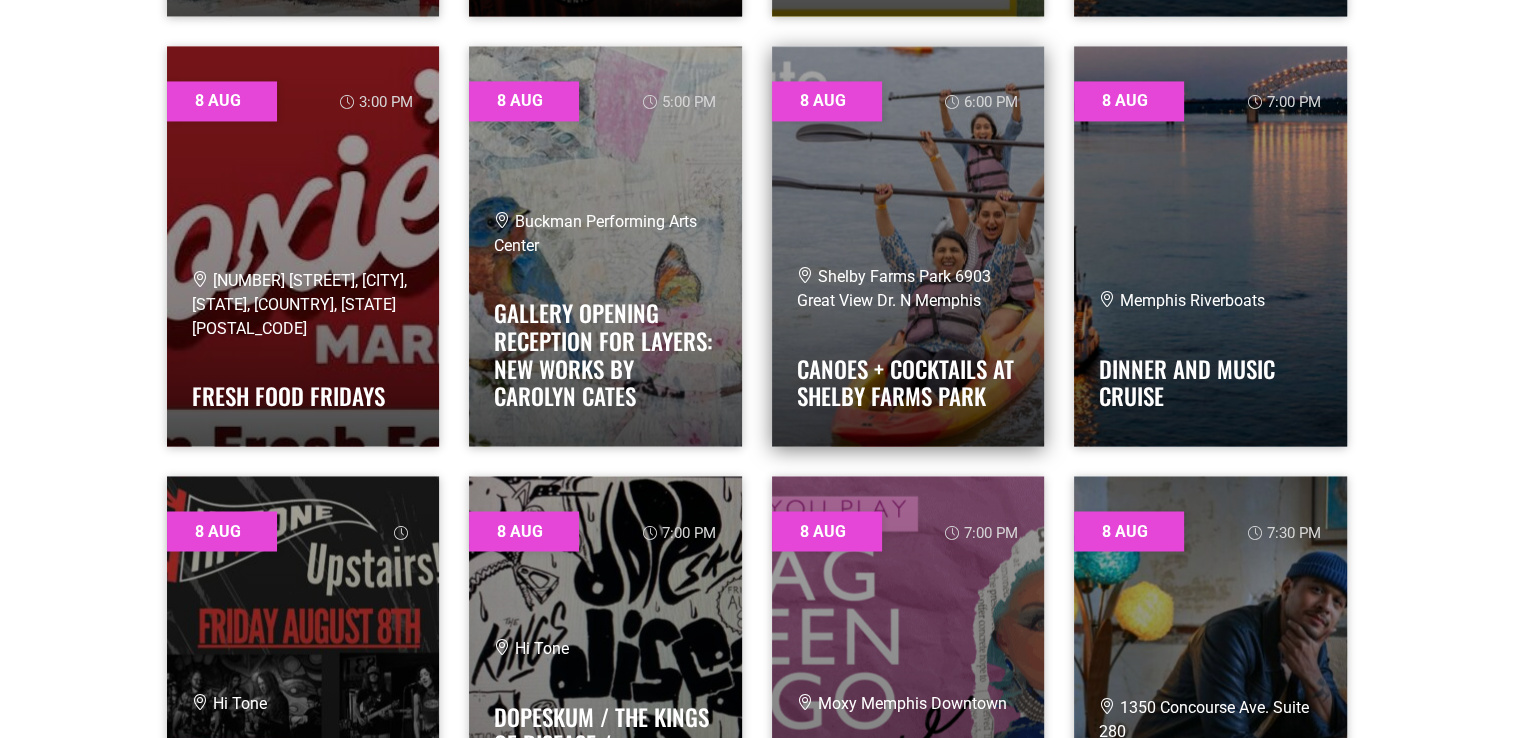 click at bounding box center [908, 246] 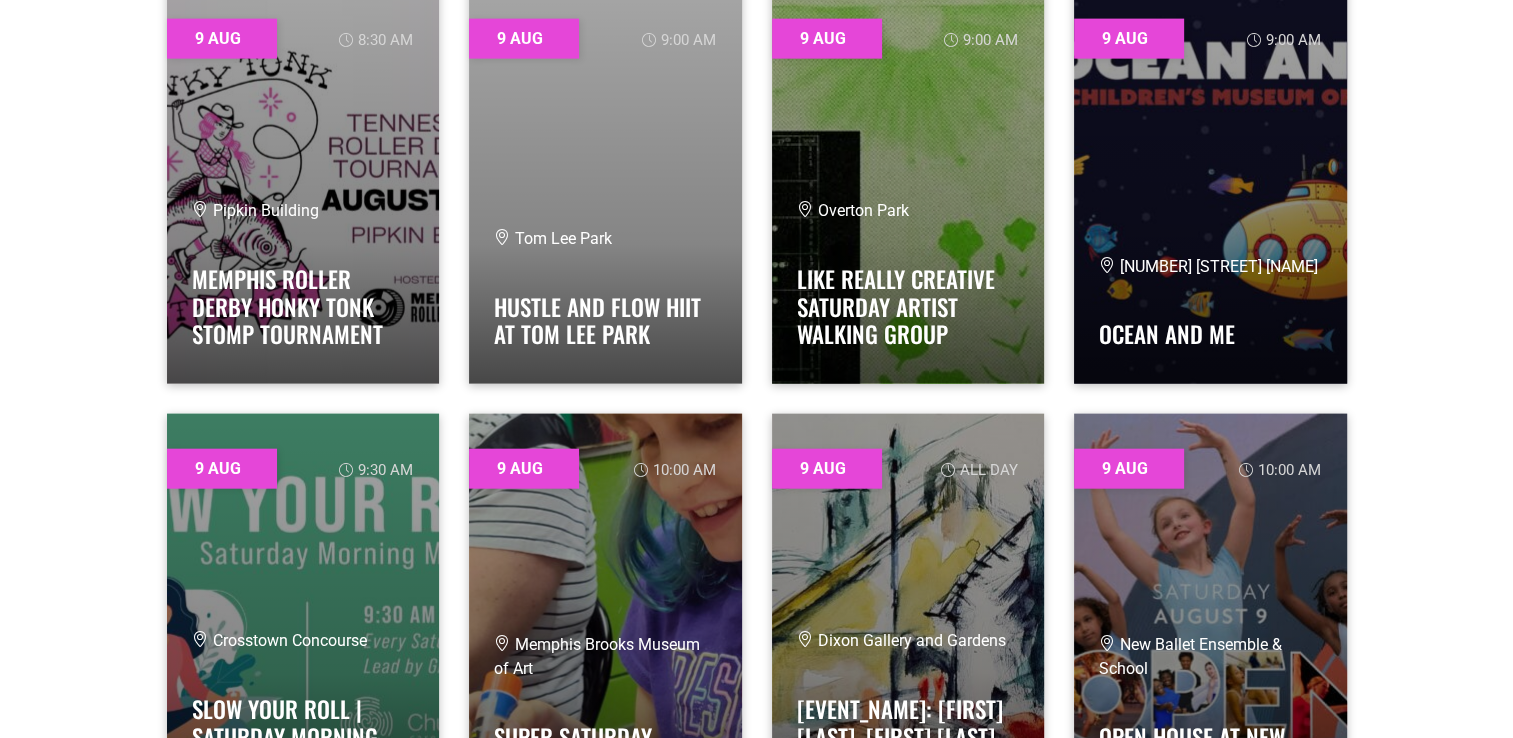 scroll, scrollTop: 4700, scrollLeft: 0, axis: vertical 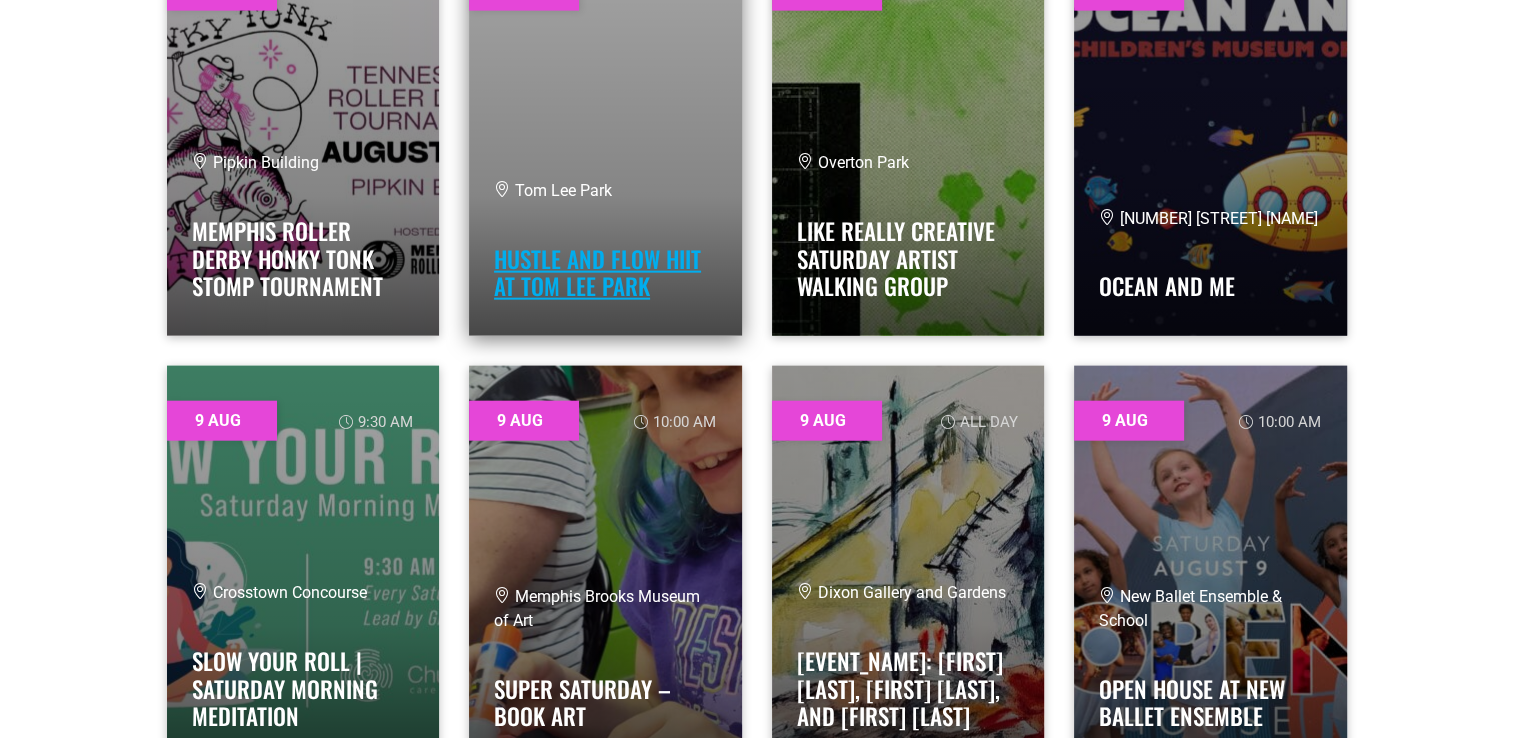 click on "Hustle and Flow HIIT at Tom Lee Park" at bounding box center [597, 273] 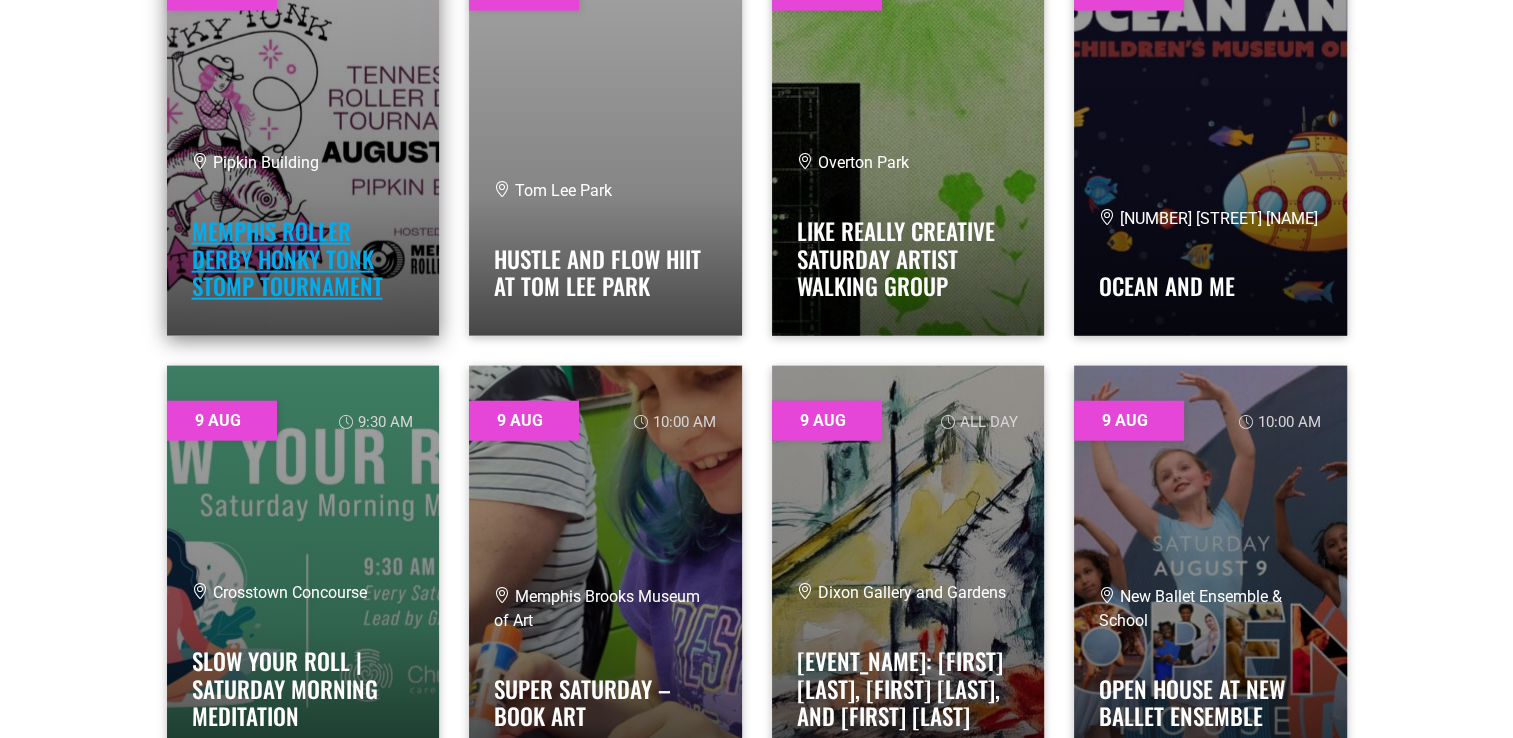 click on "Memphis Roller Derby Honky Tonk Stomp Tournament" at bounding box center [287, 258] 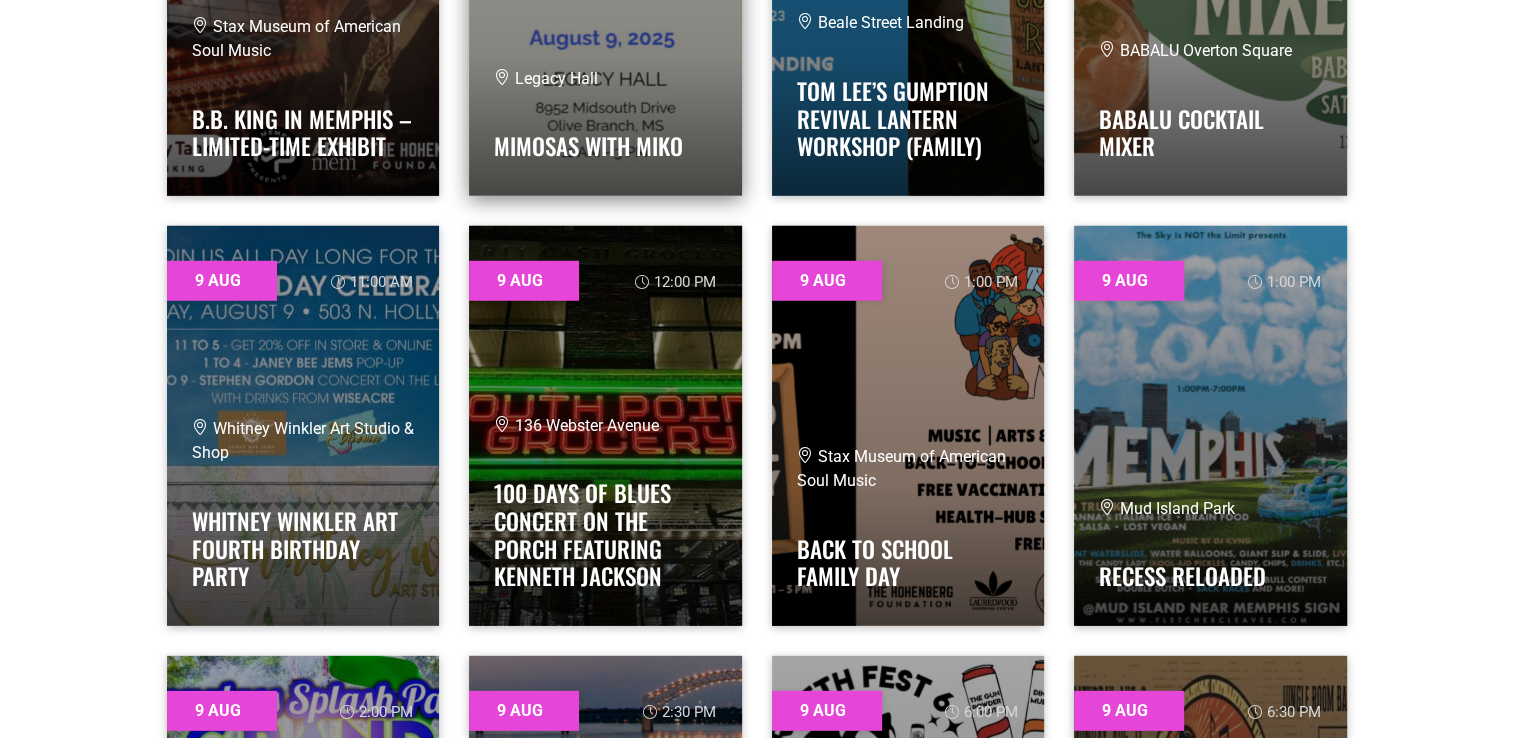scroll, scrollTop: 5800, scrollLeft: 0, axis: vertical 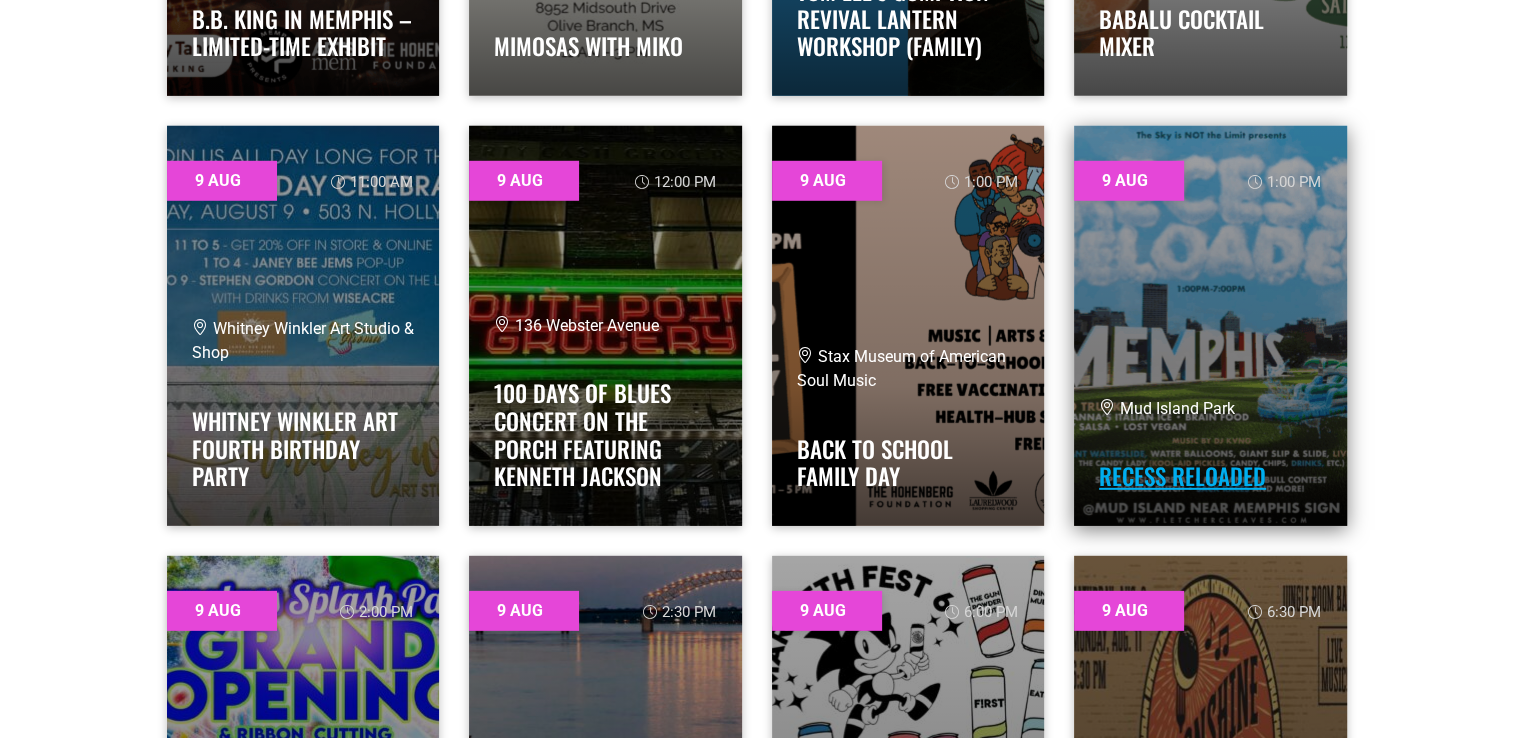 click on "Recess Reloaded" at bounding box center (1182, 476) 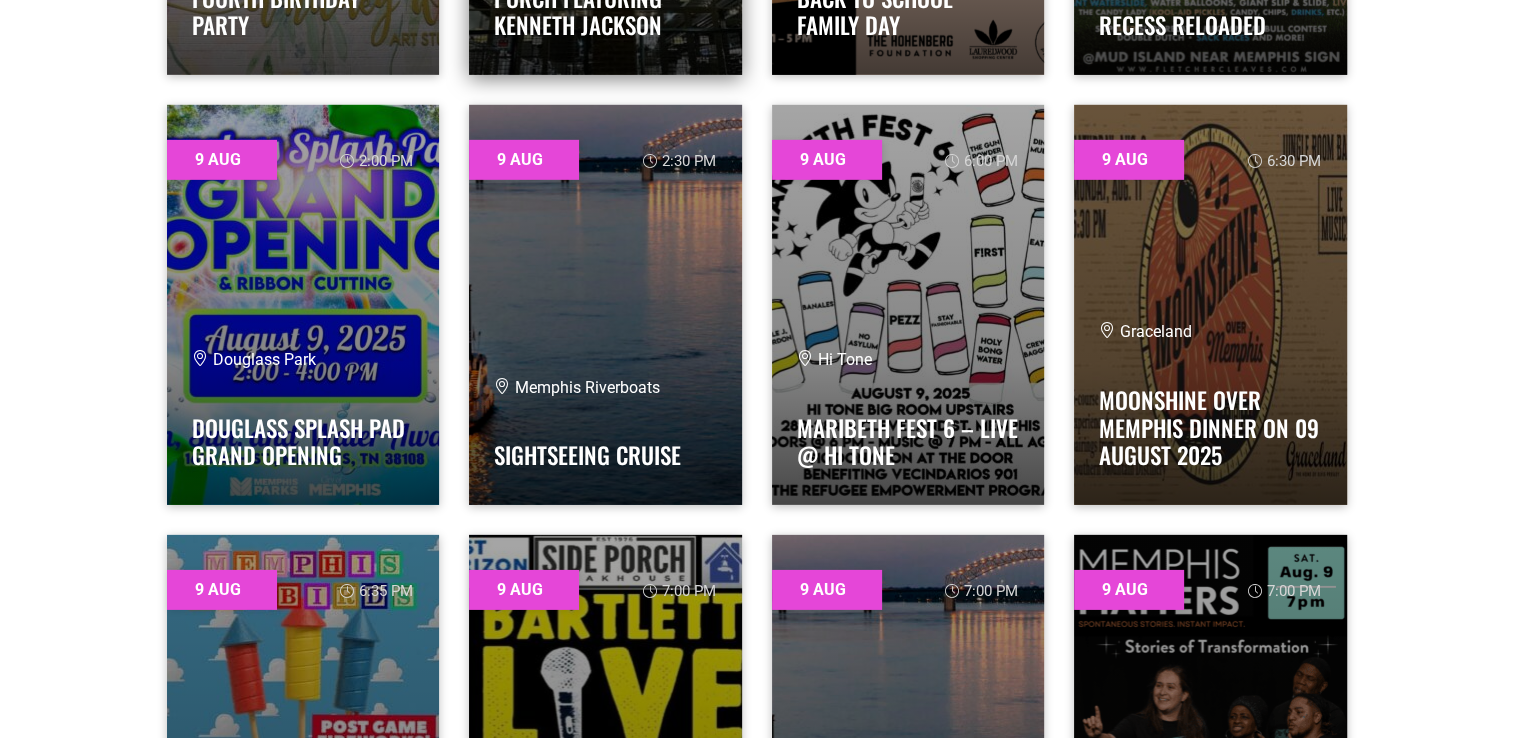 scroll, scrollTop: 6300, scrollLeft: 0, axis: vertical 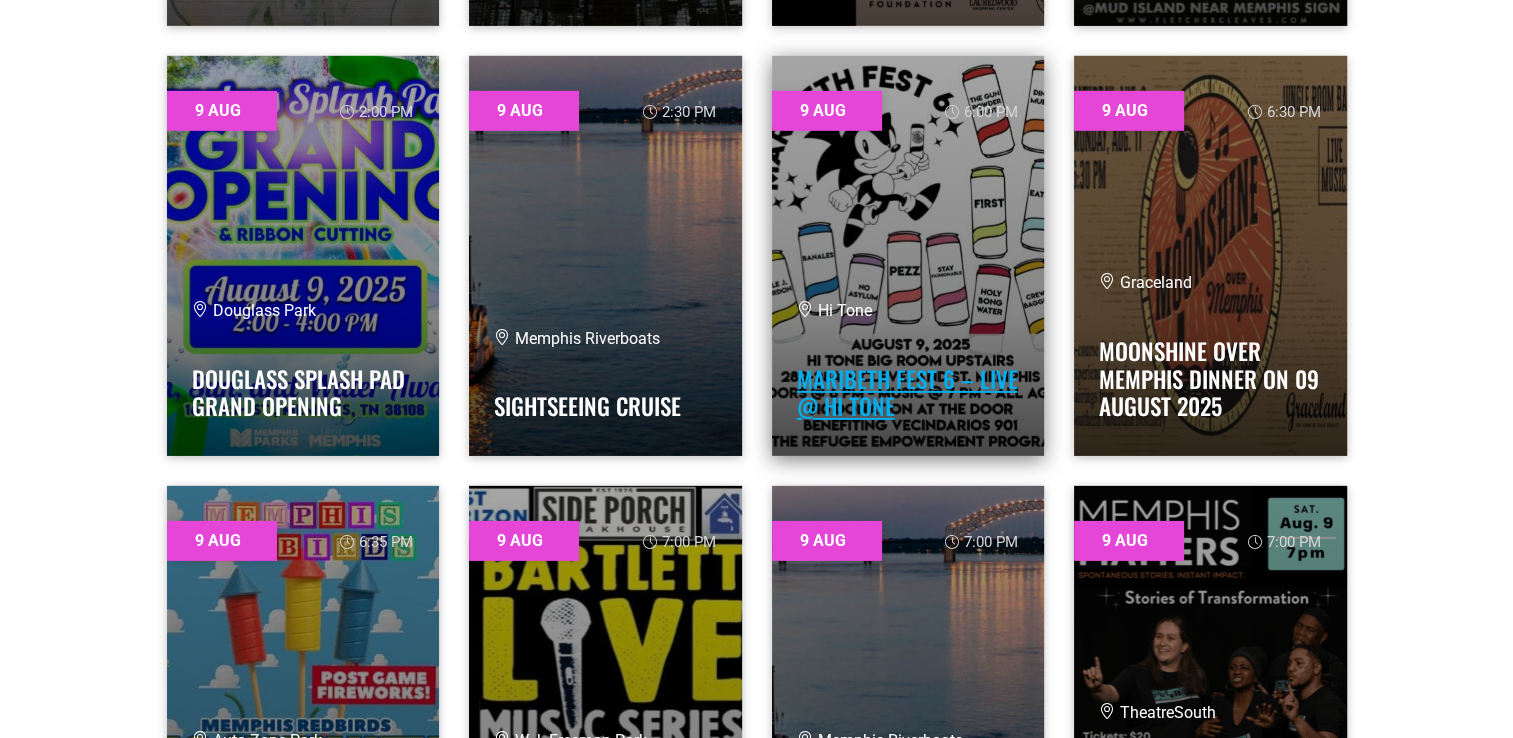 click on "MariBeth Fest 6 – Live @ Hi Tone" at bounding box center [907, 393] 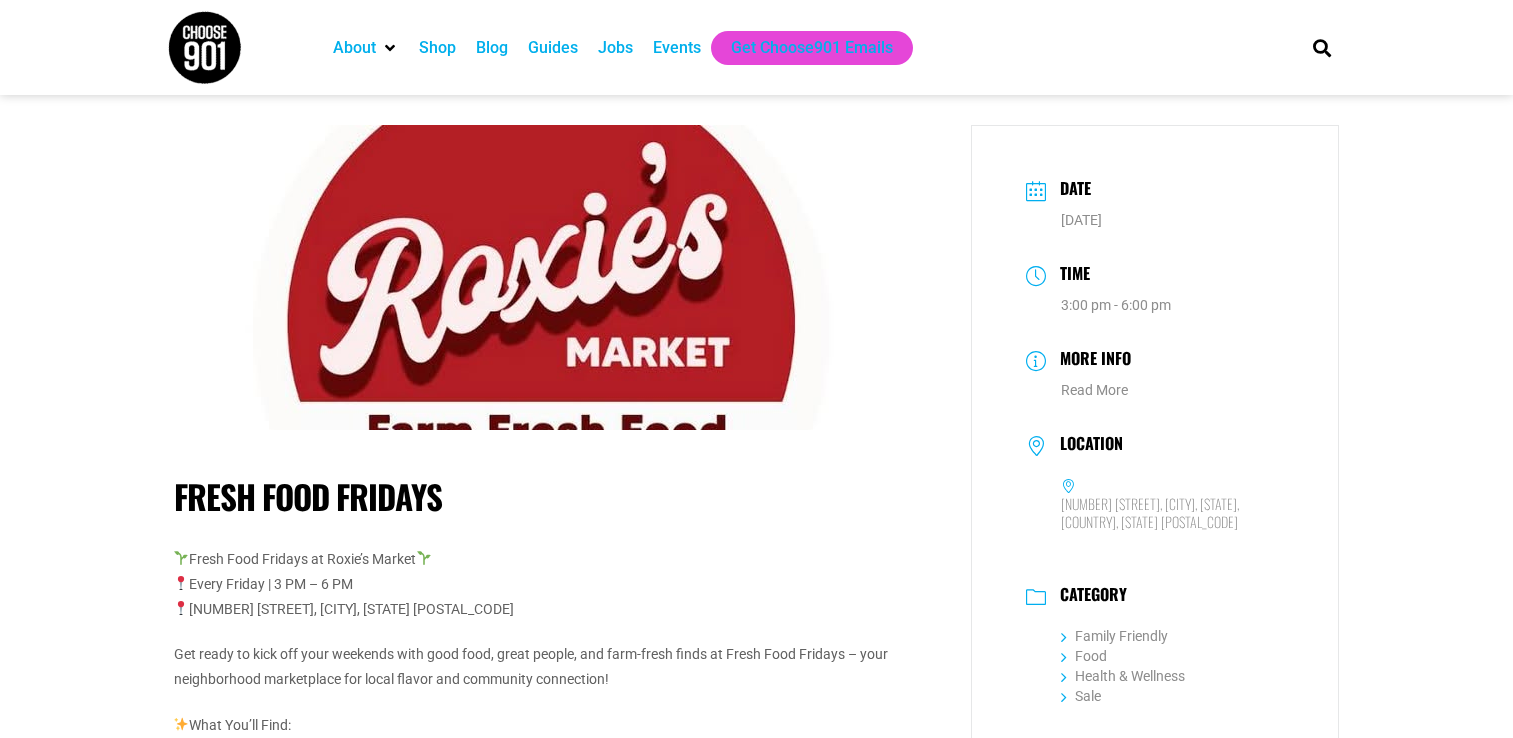 scroll, scrollTop: 0, scrollLeft: 0, axis: both 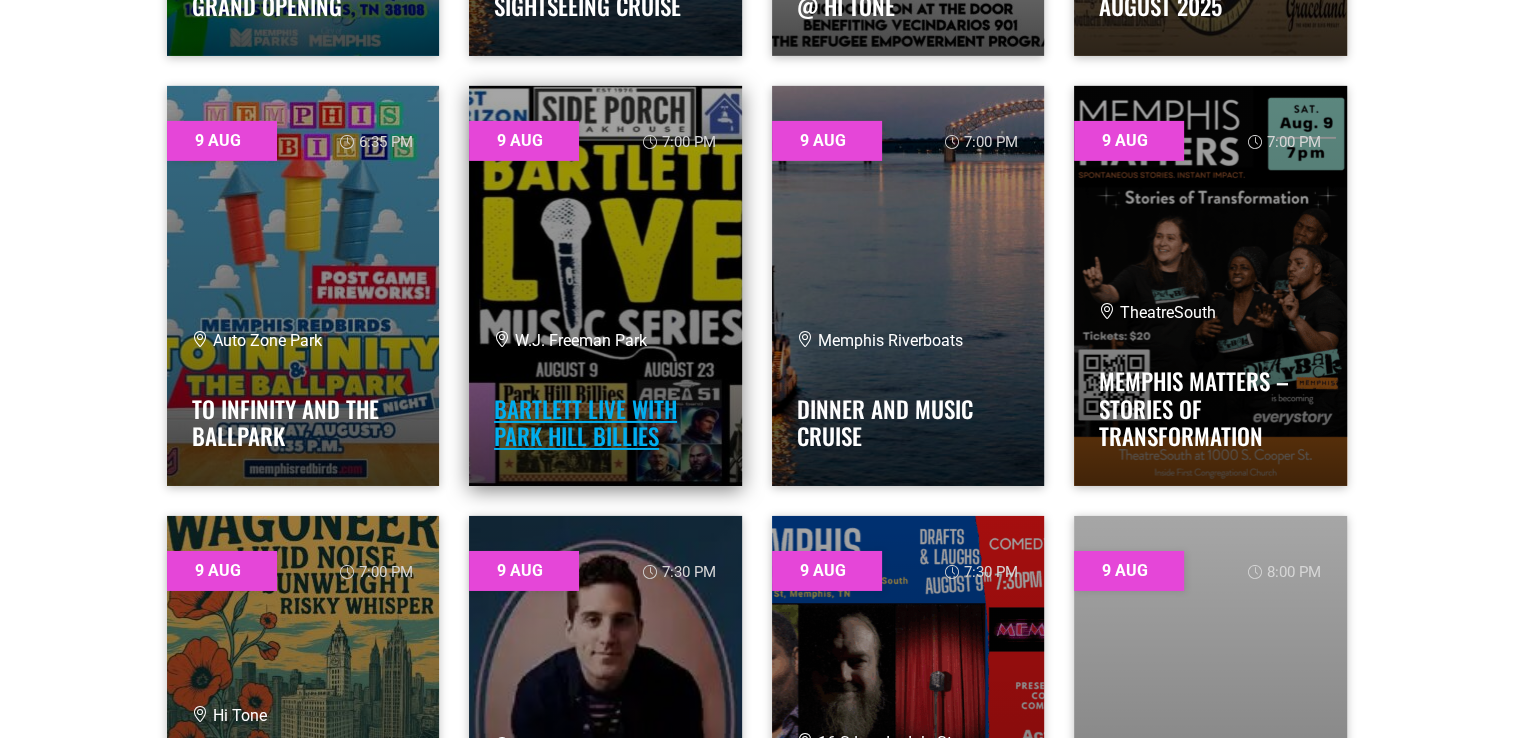 click on "Bartlett LIVE with Park Hill Billies" at bounding box center (585, 423) 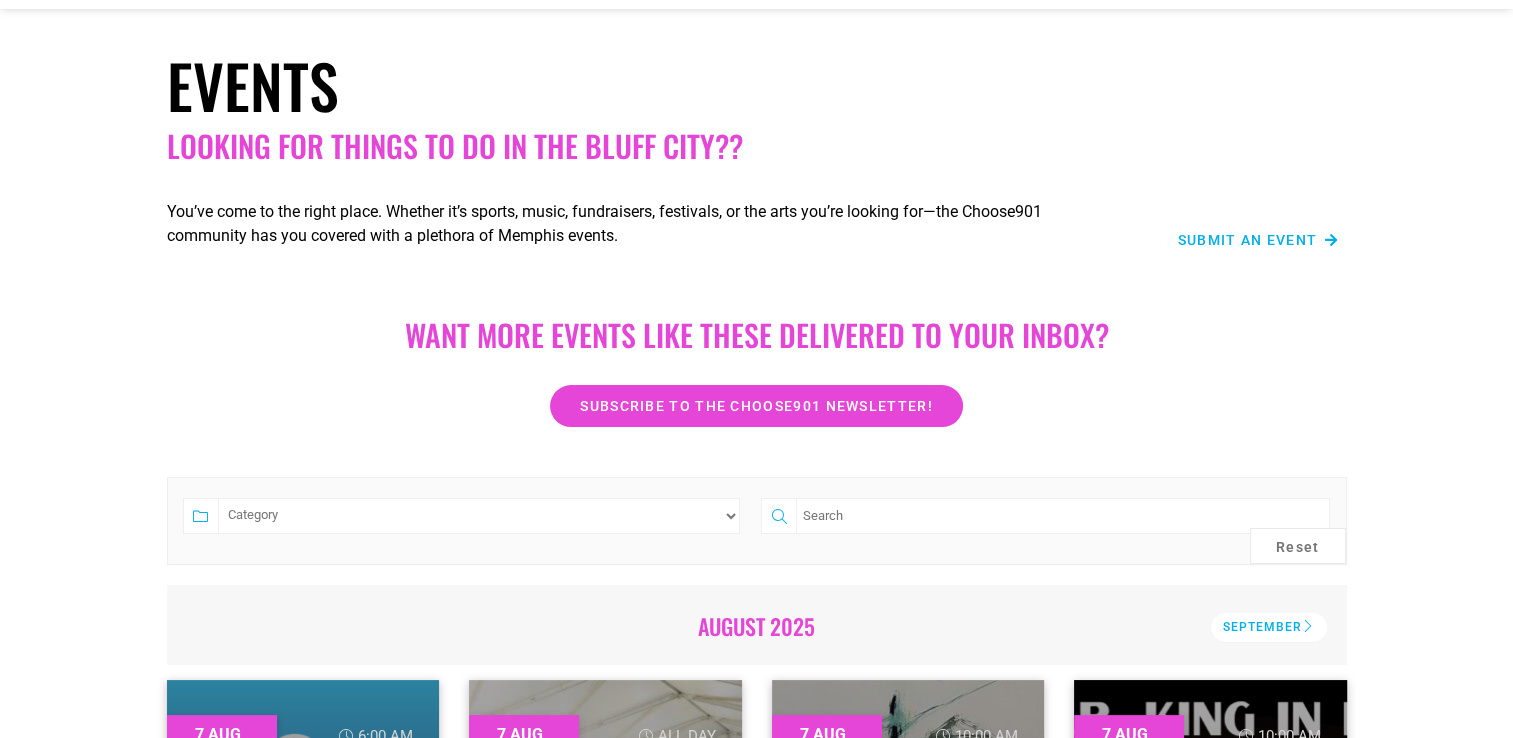 scroll, scrollTop: 0, scrollLeft: 0, axis: both 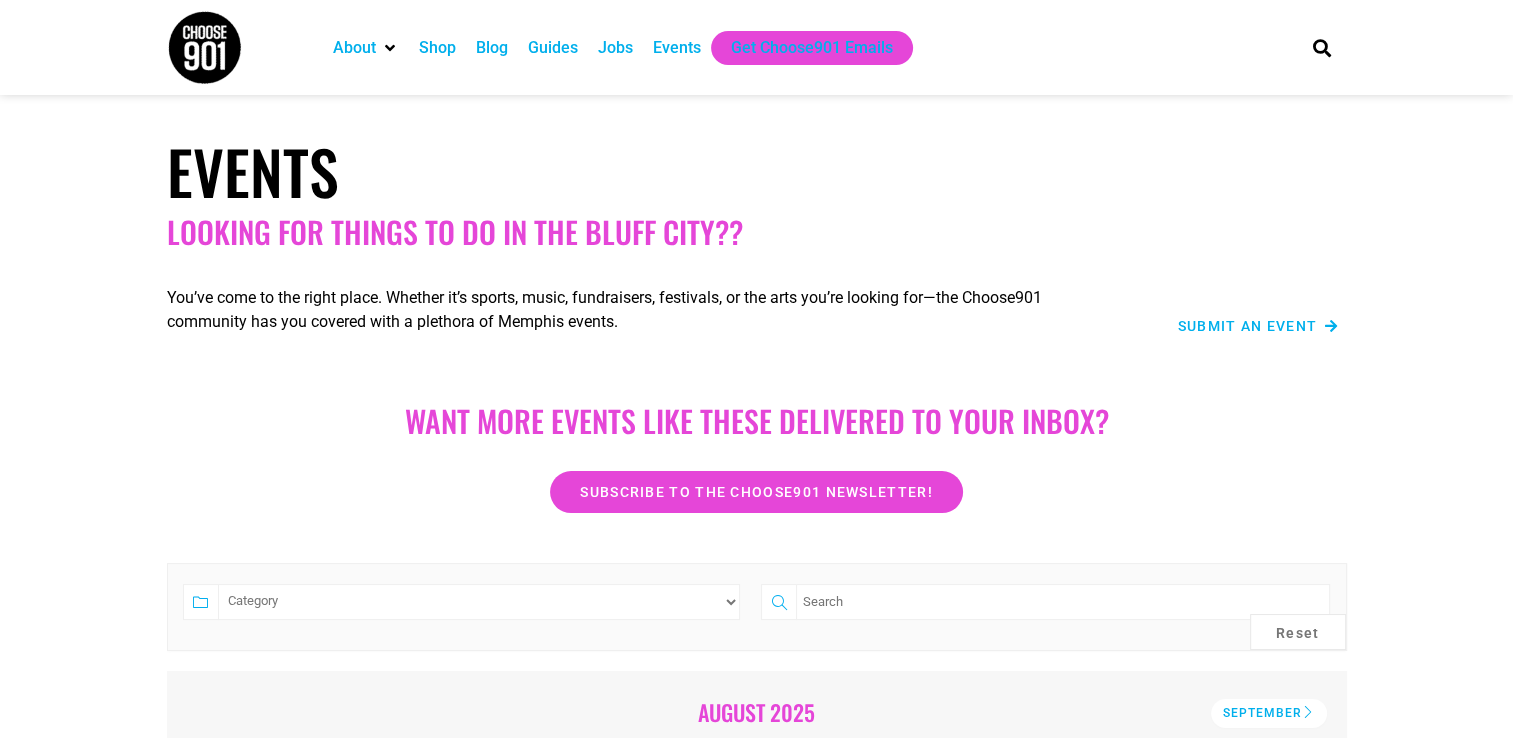 click on "Jobs" at bounding box center [615, 48] 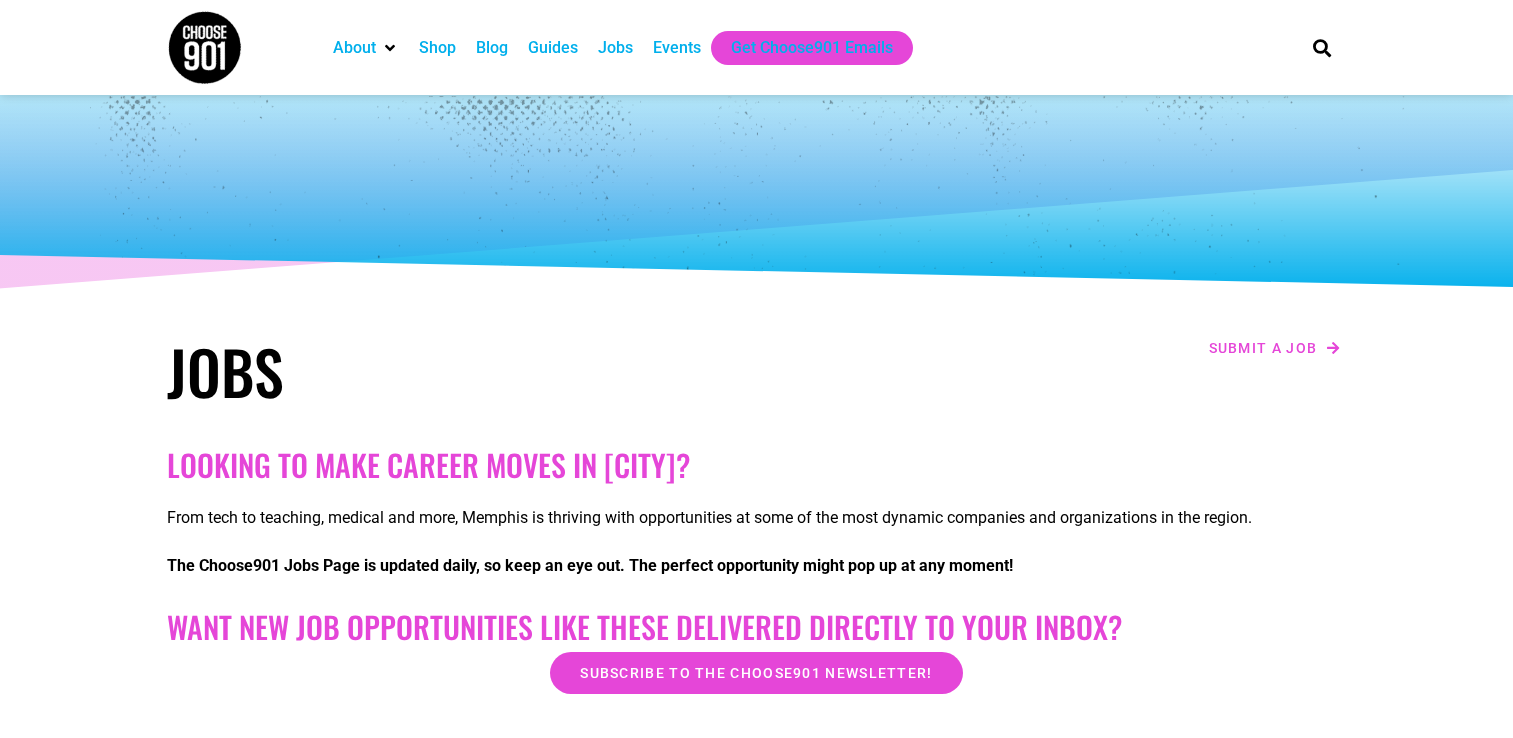 scroll, scrollTop: 0, scrollLeft: 0, axis: both 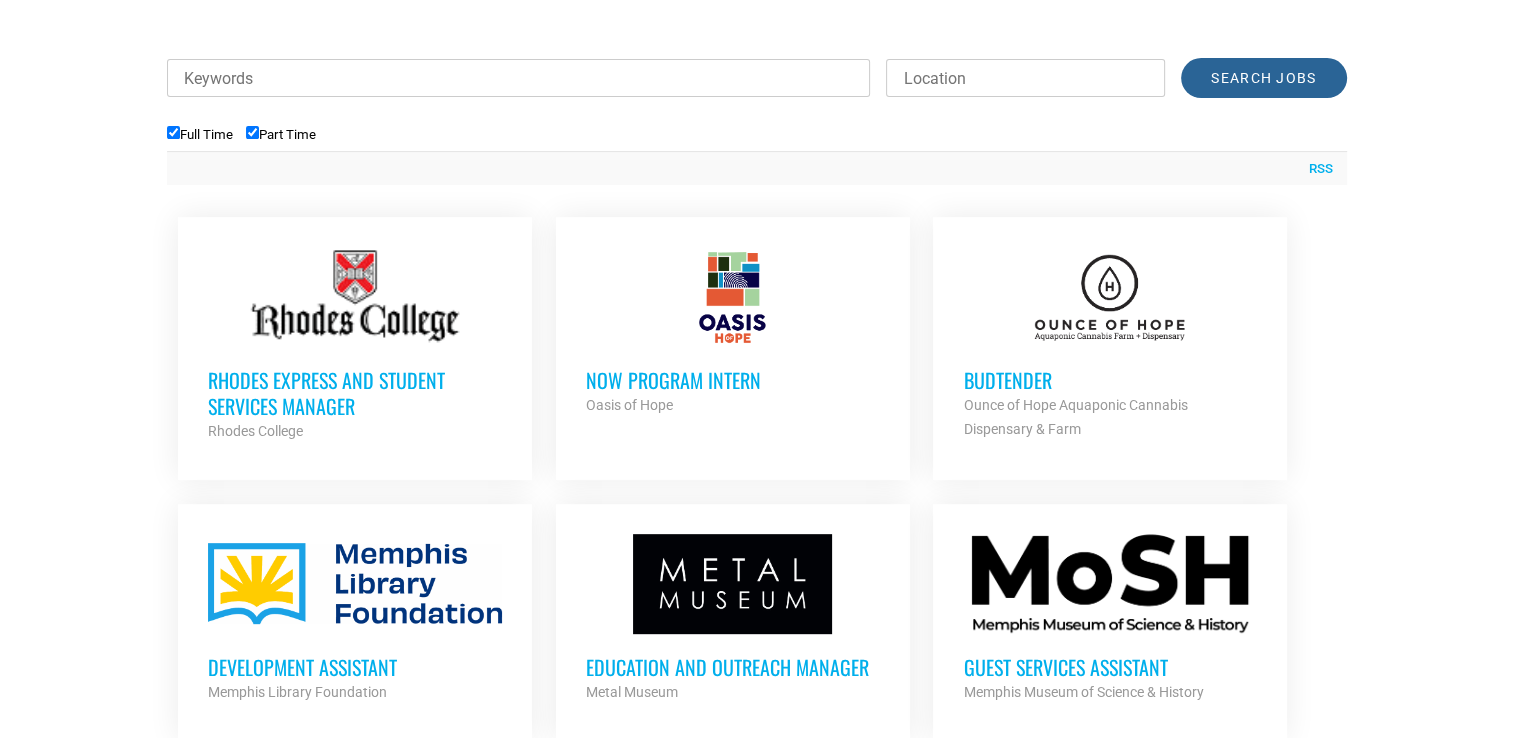 click on "Search Jobs" at bounding box center [1263, 78] 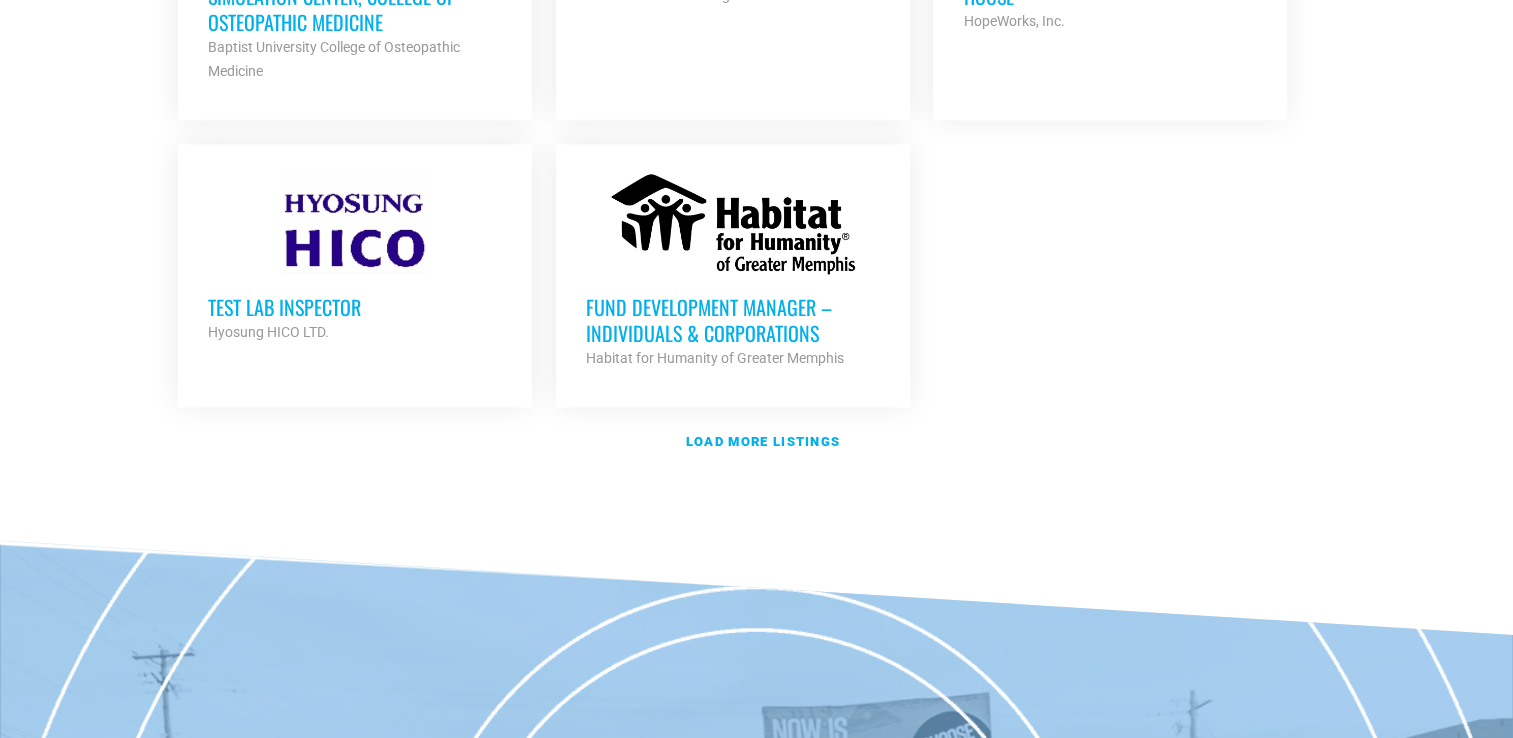 scroll, scrollTop: 2600, scrollLeft: 0, axis: vertical 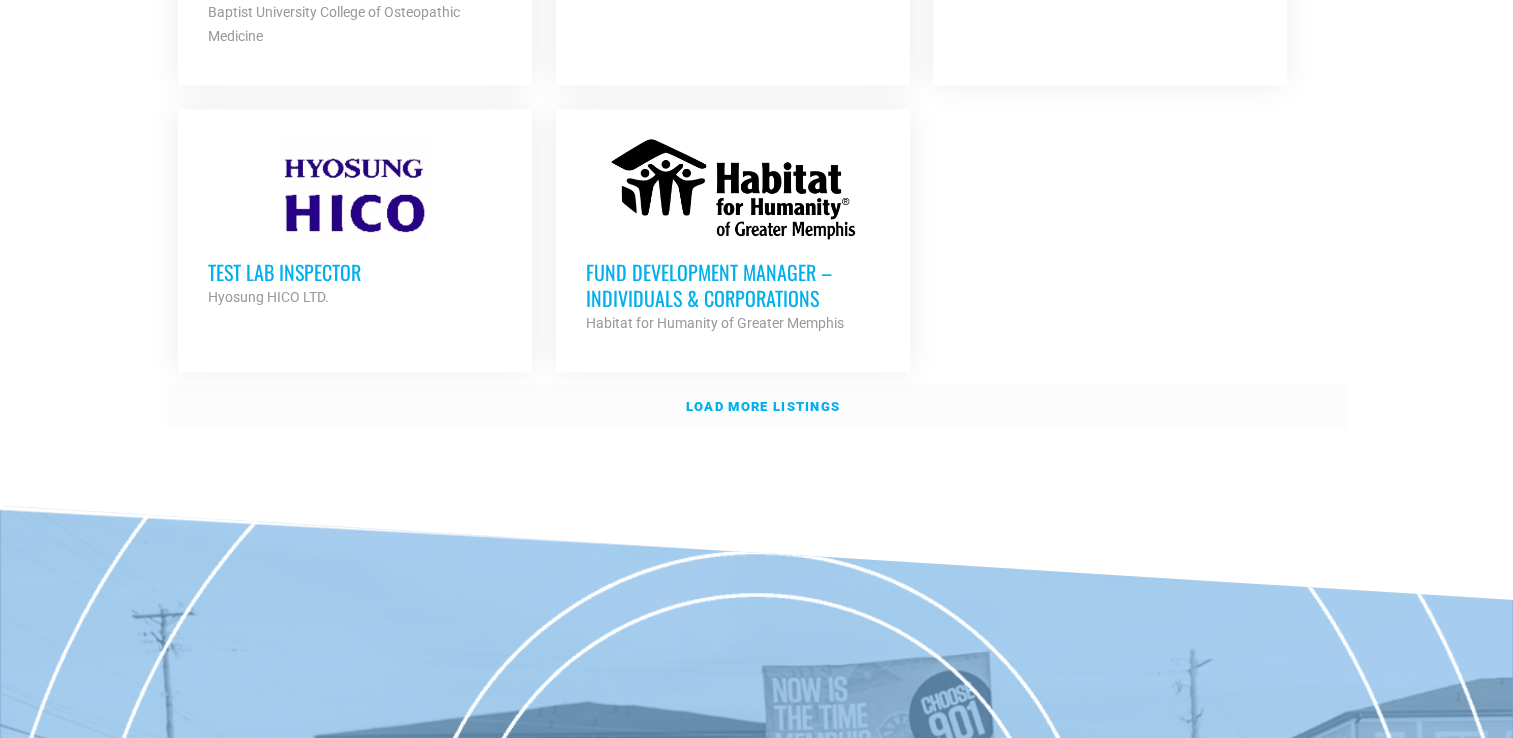 click on "Load more listings" at bounding box center (763, 406) 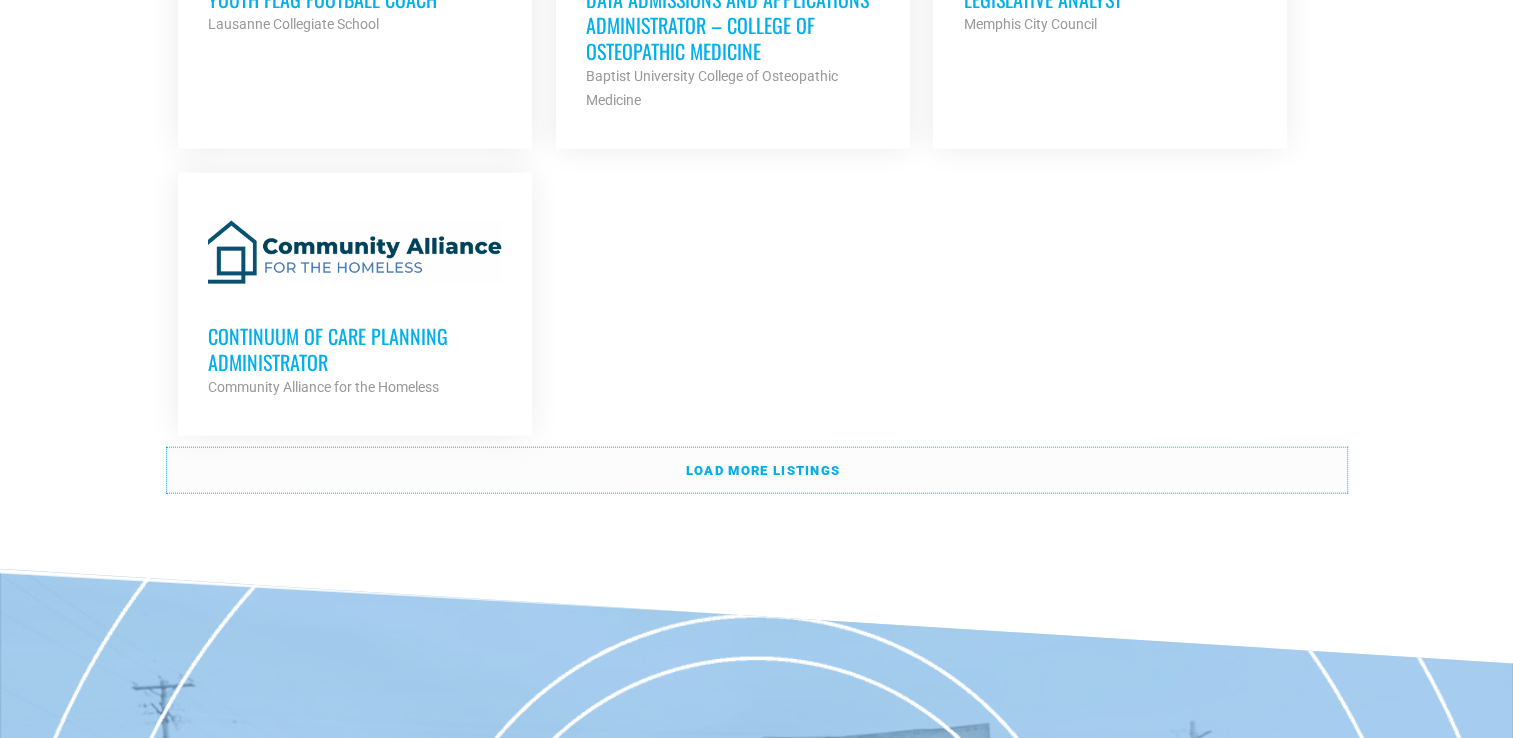 scroll, scrollTop: 4600, scrollLeft: 0, axis: vertical 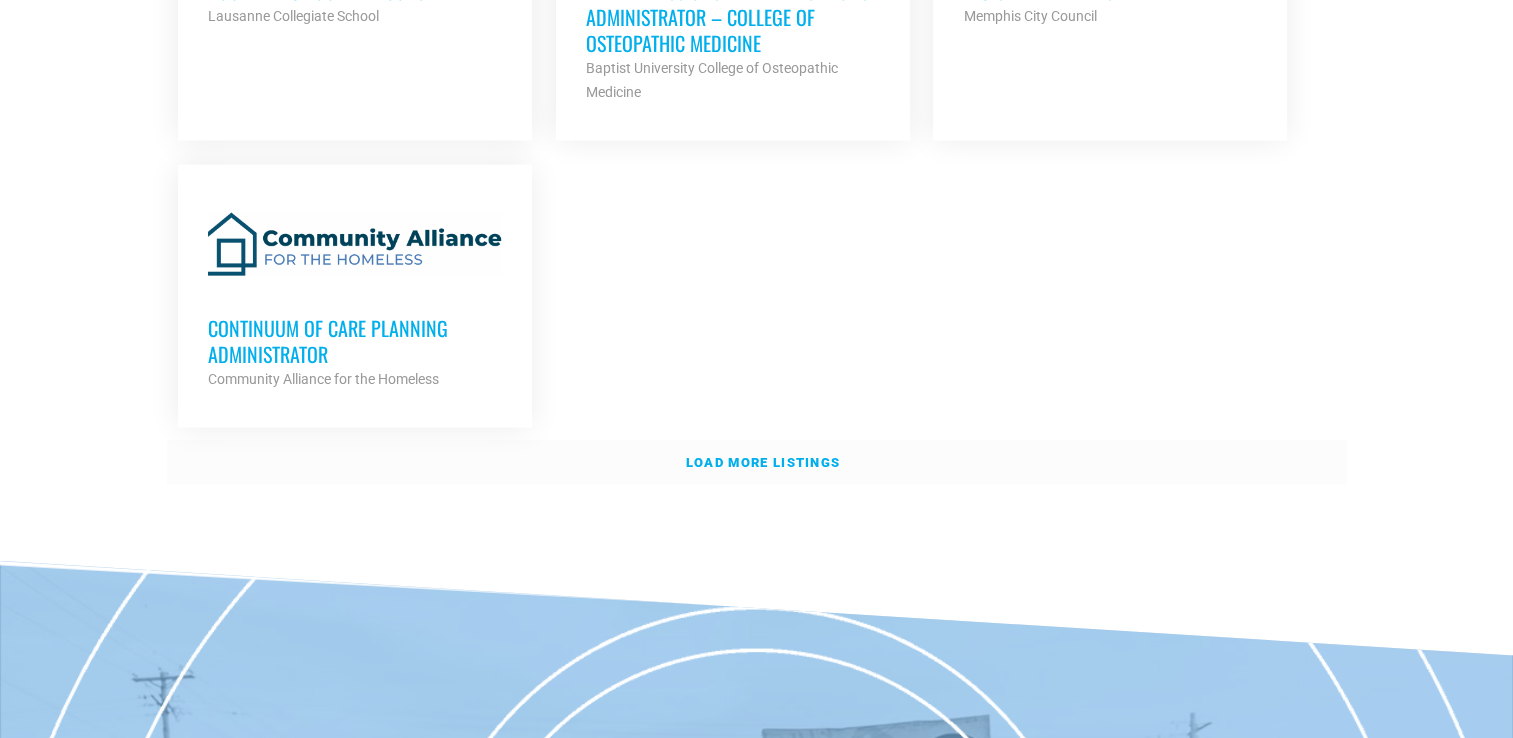 click on "Load more listings" at bounding box center (763, 462) 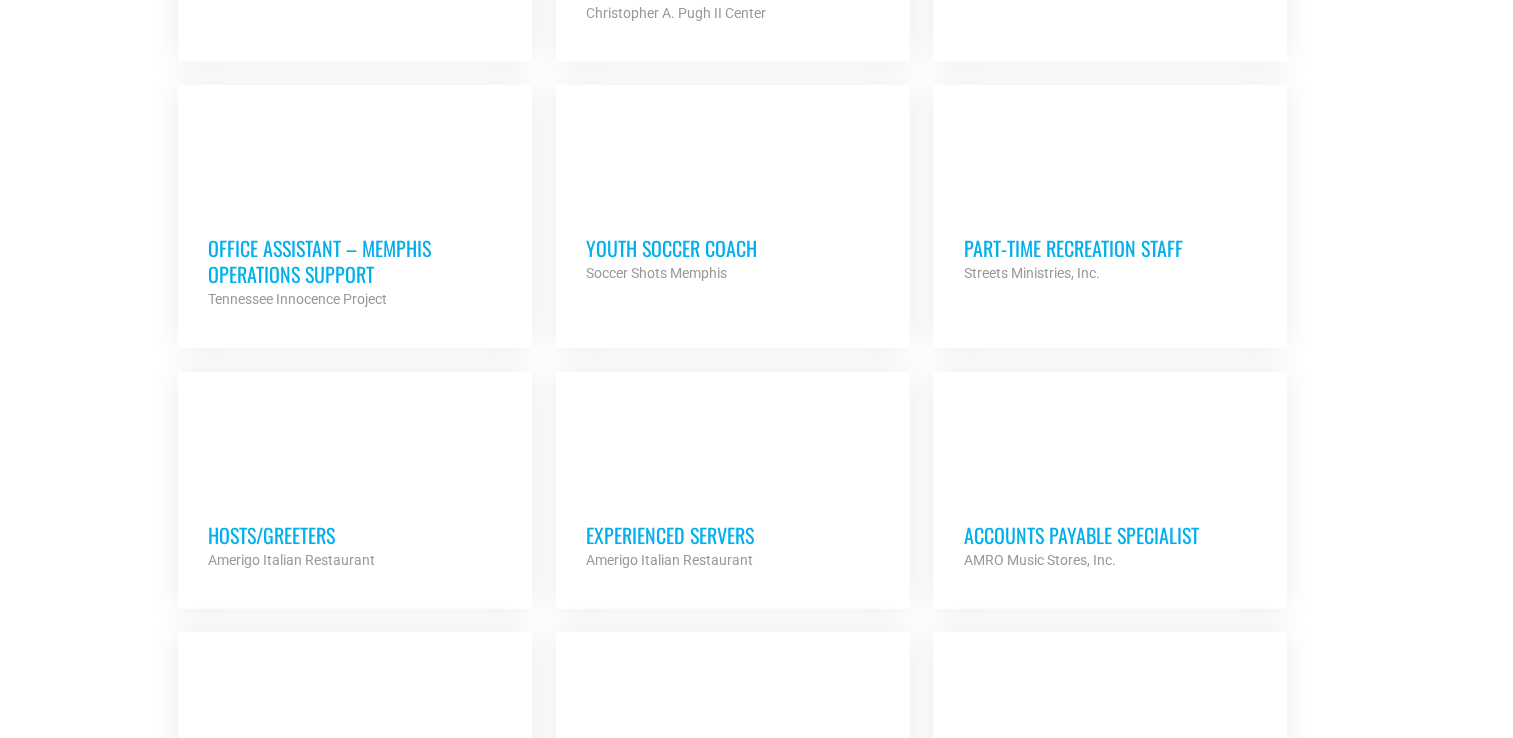 scroll, scrollTop: 5900, scrollLeft: 0, axis: vertical 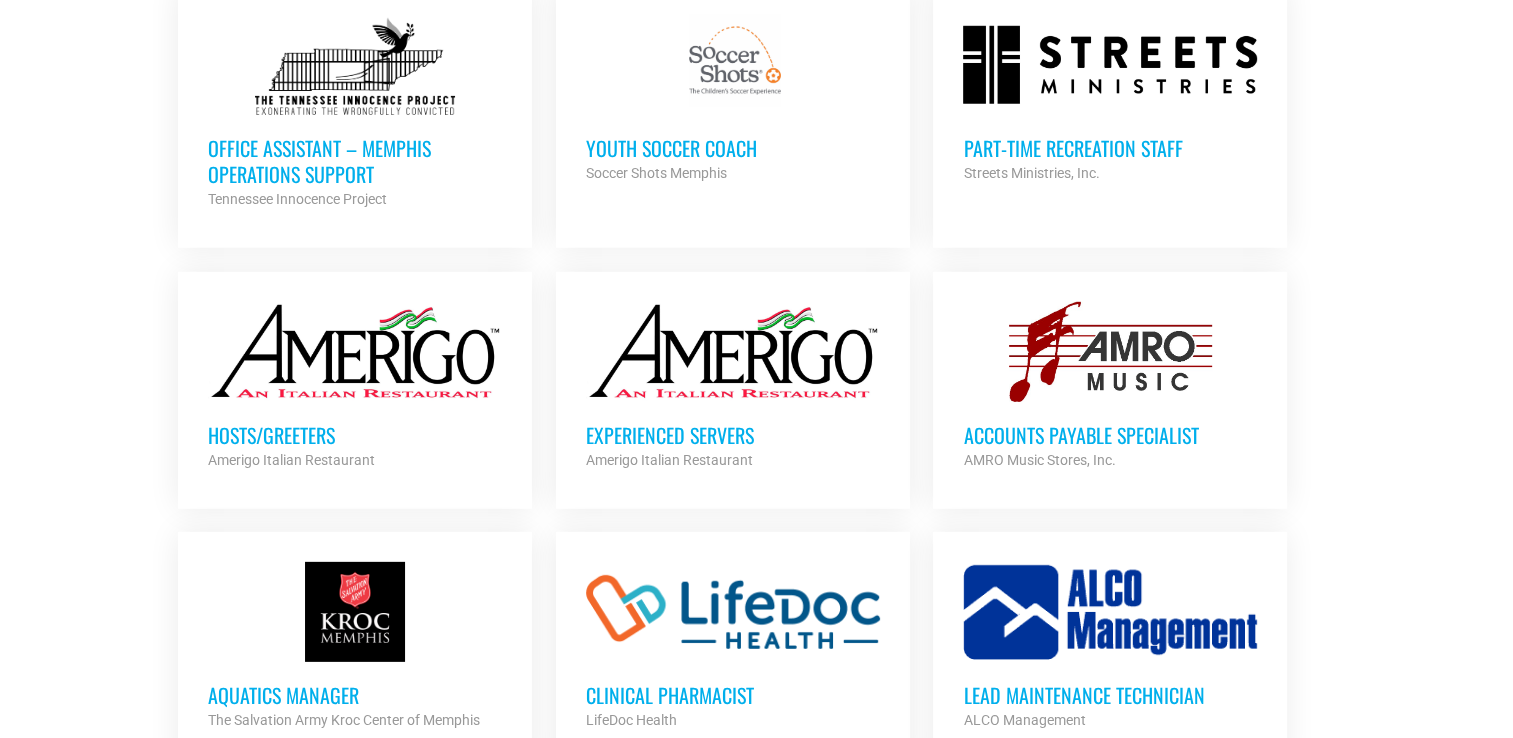 click on "Office Assistant – Memphis Operations Support" at bounding box center (355, 161) 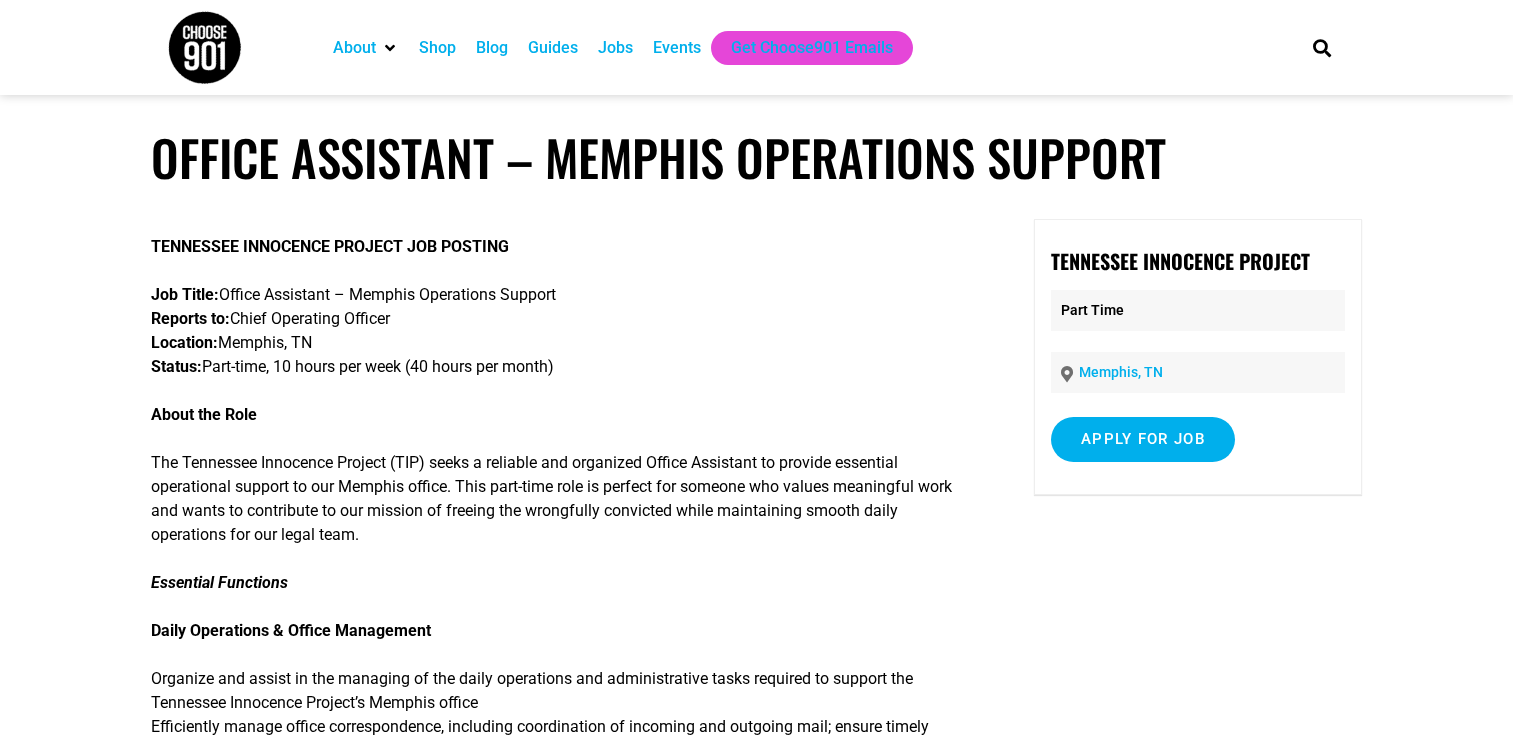 scroll, scrollTop: 0, scrollLeft: 0, axis: both 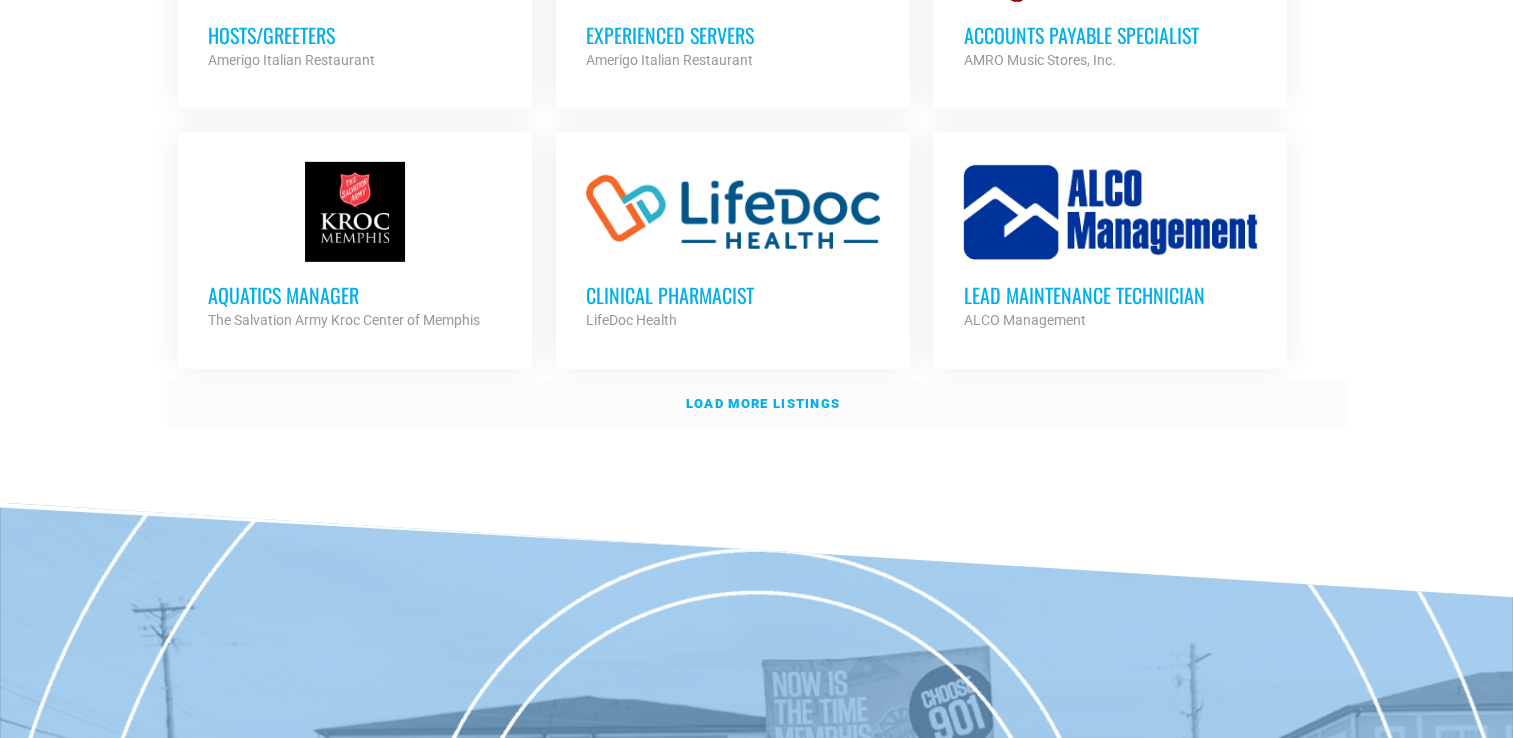 click on "Load more listings" at bounding box center (763, 403) 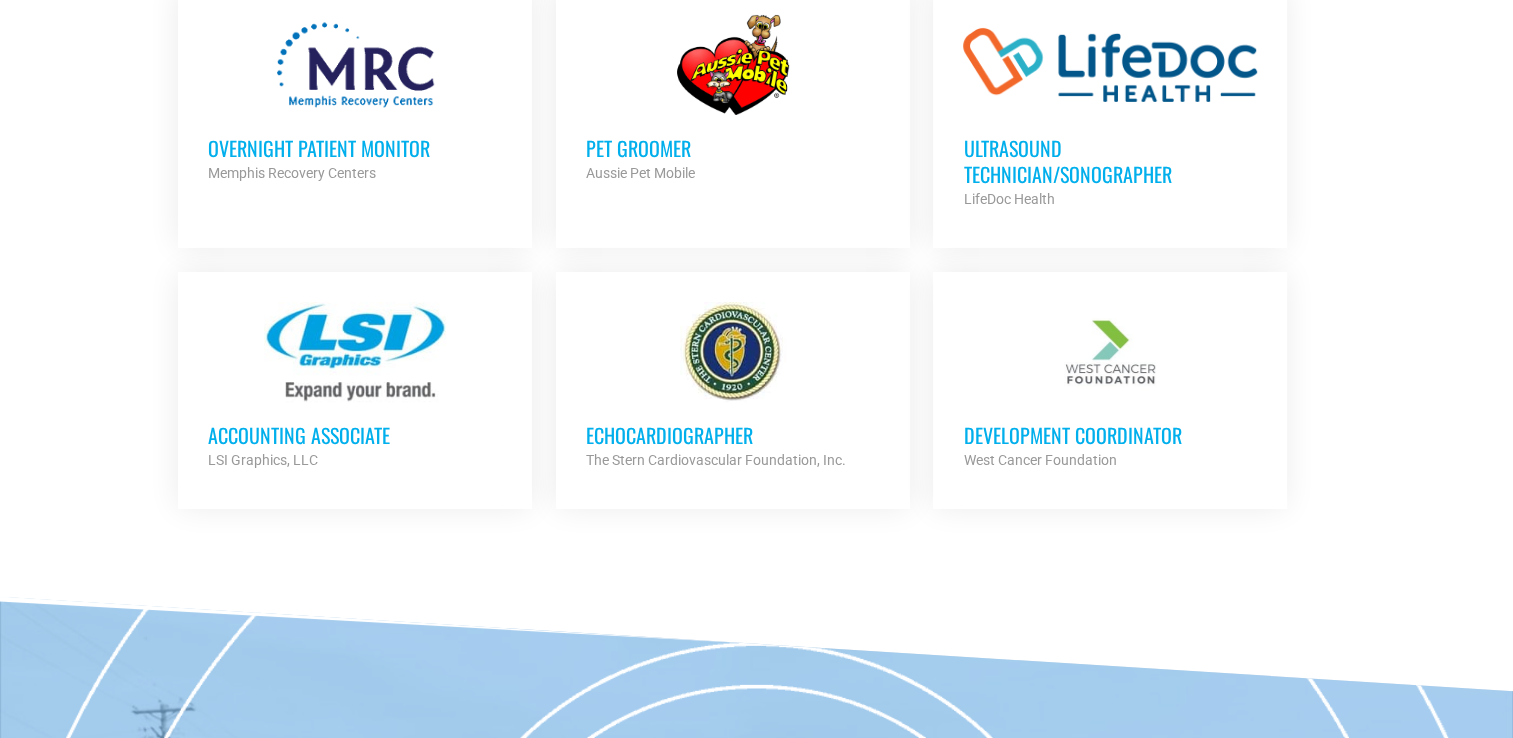 scroll, scrollTop: 7300, scrollLeft: 0, axis: vertical 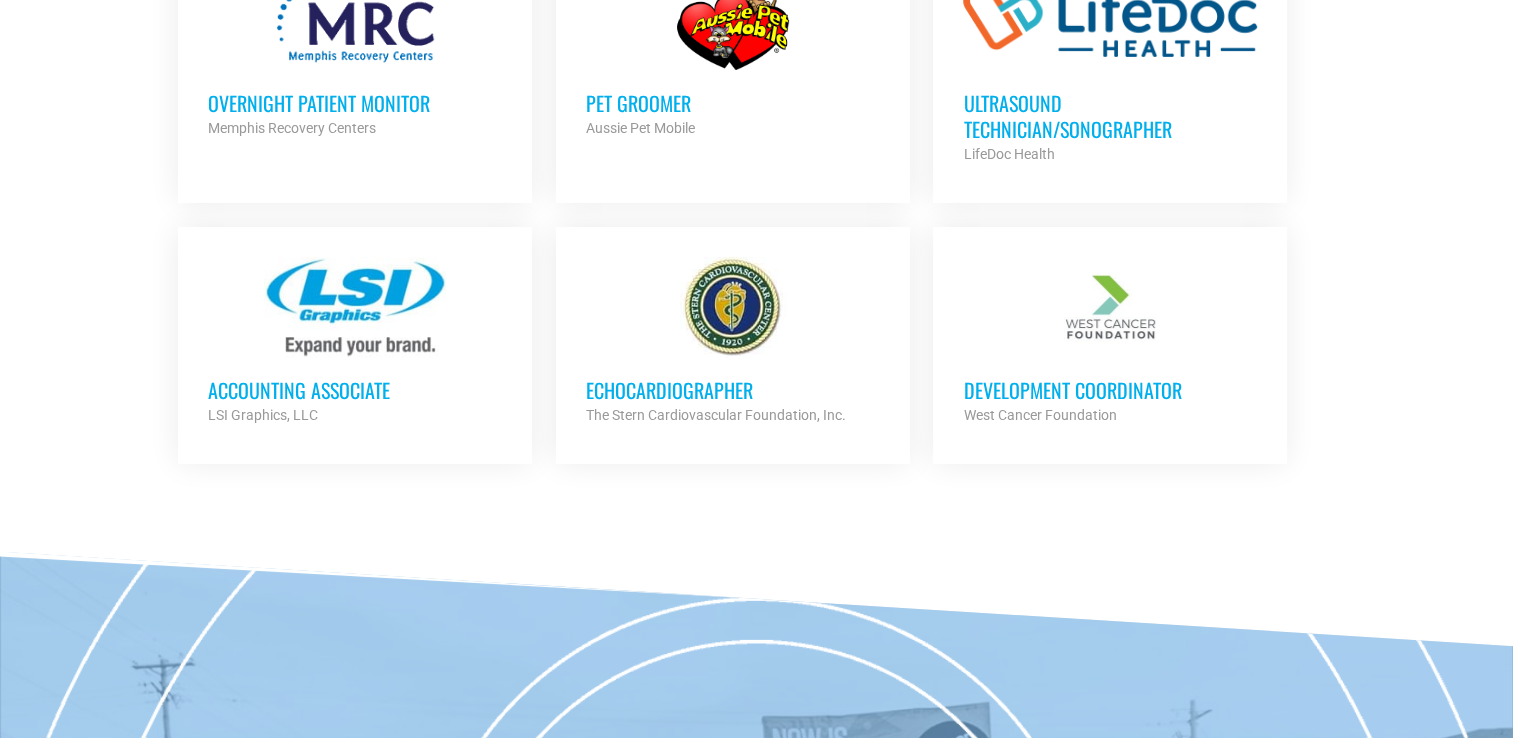 click at bounding box center (355, 307) 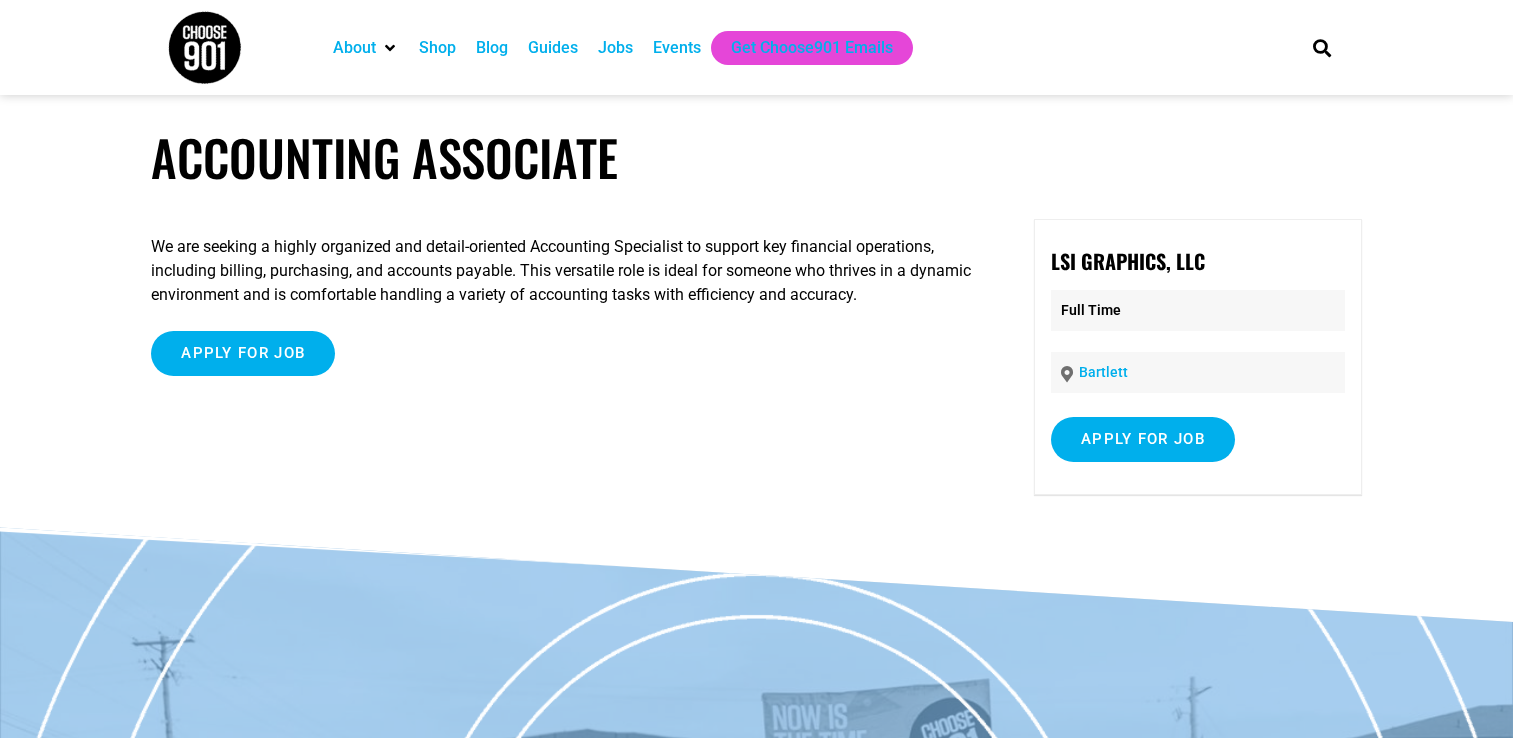 scroll, scrollTop: 0, scrollLeft: 0, axis: both 